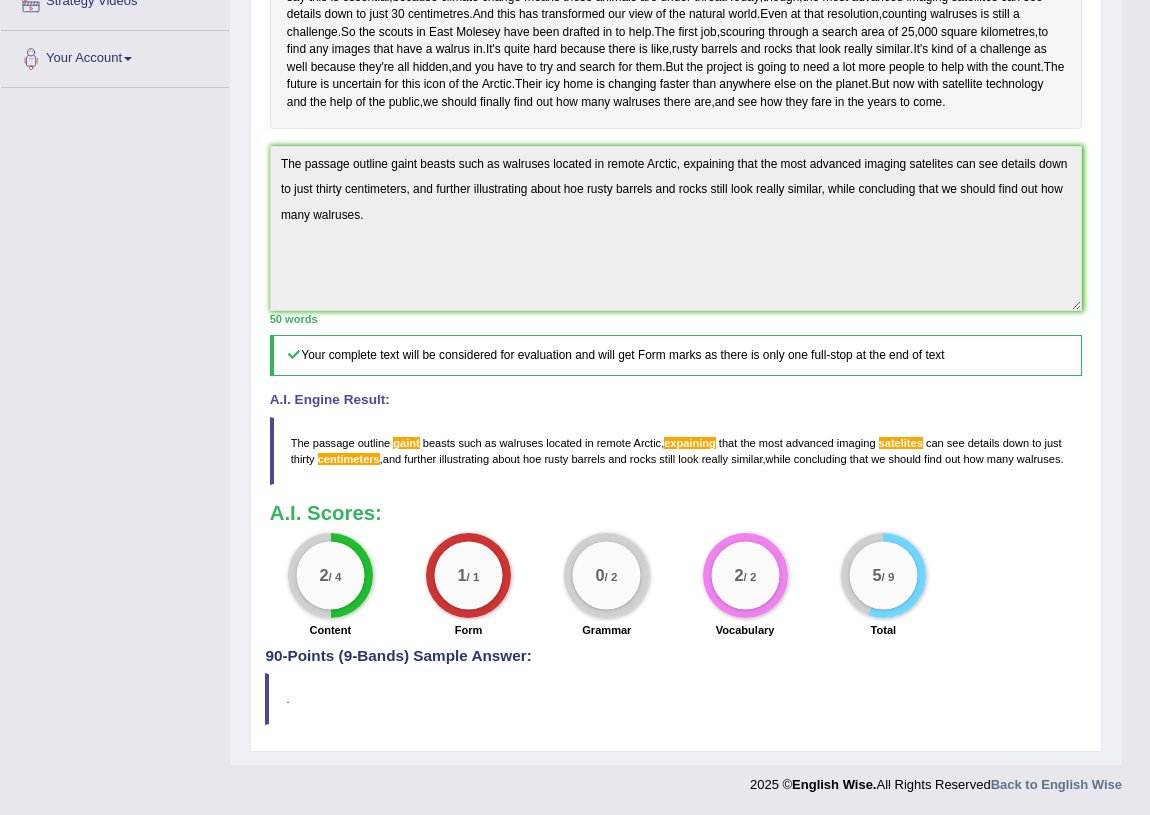 scroll, scrollTop: 0, scrollLeft: 0, axis: both 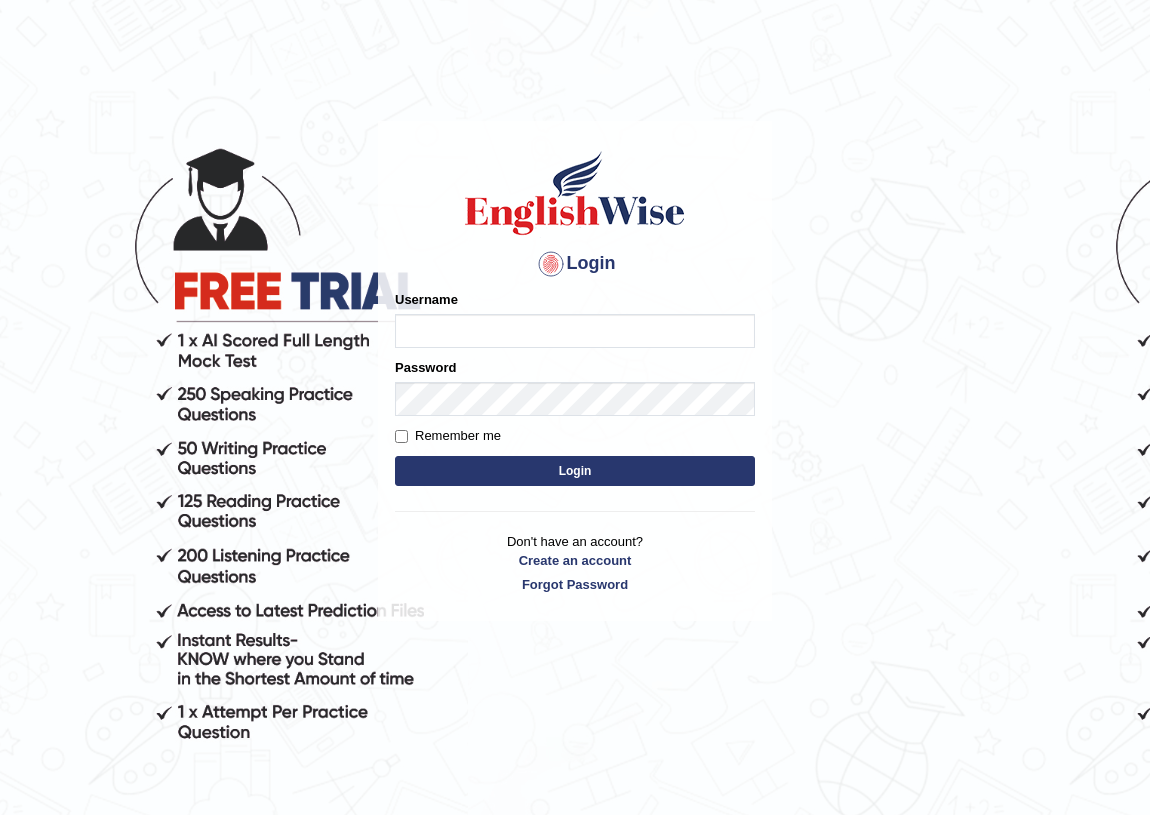 click on "Username" at bounding box center [575, 331] 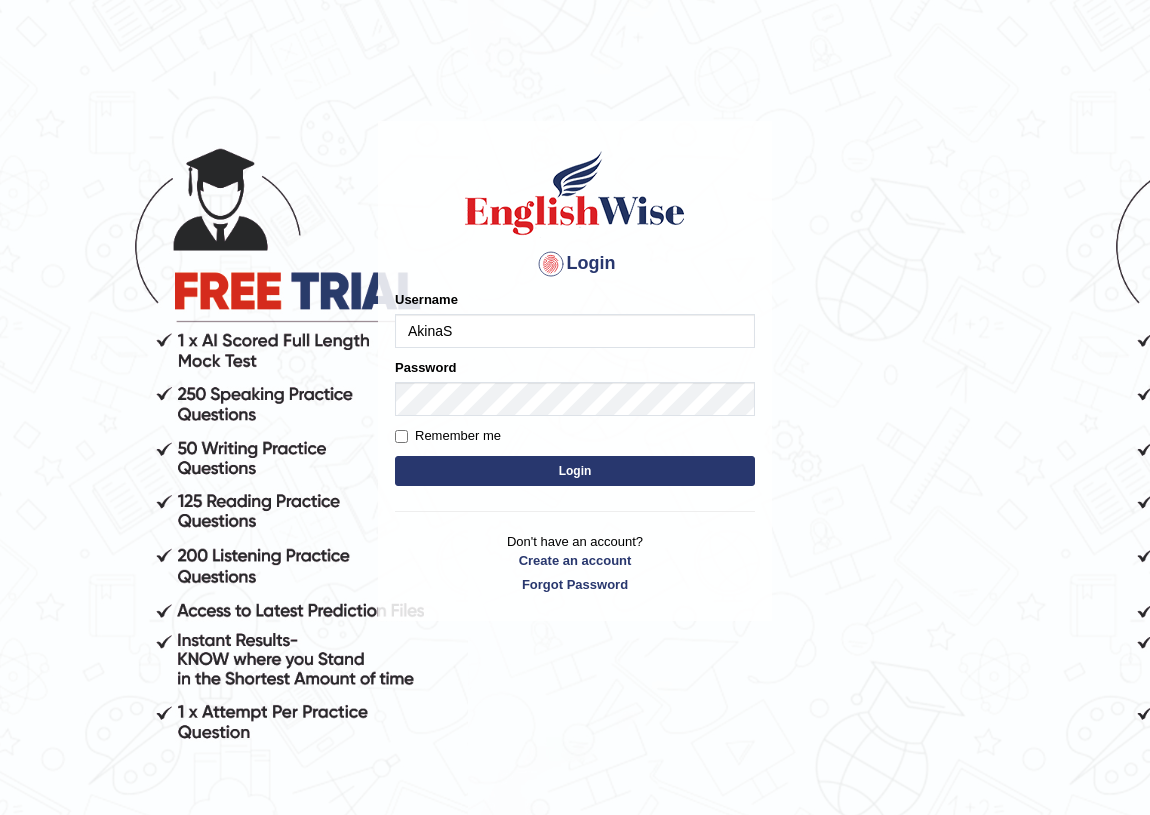 type on "AkinaS" 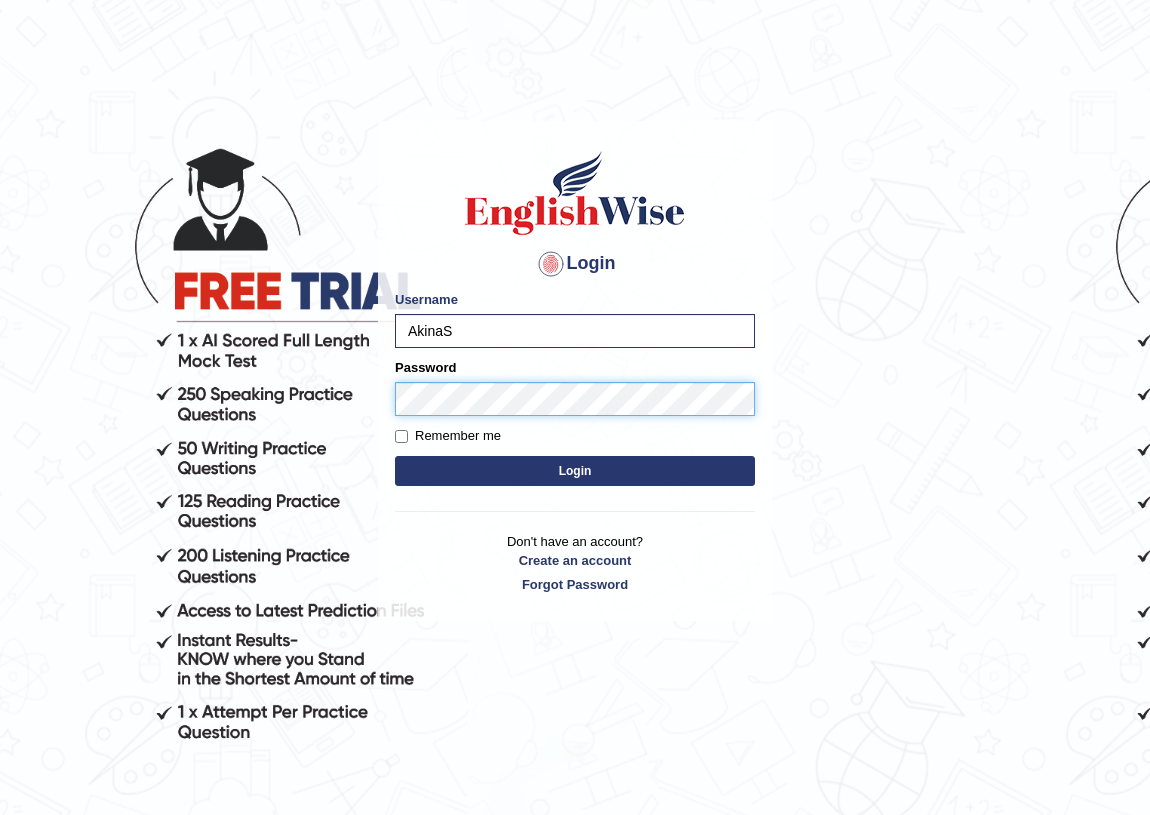 click on "Login" at bounding box center (575, 471) 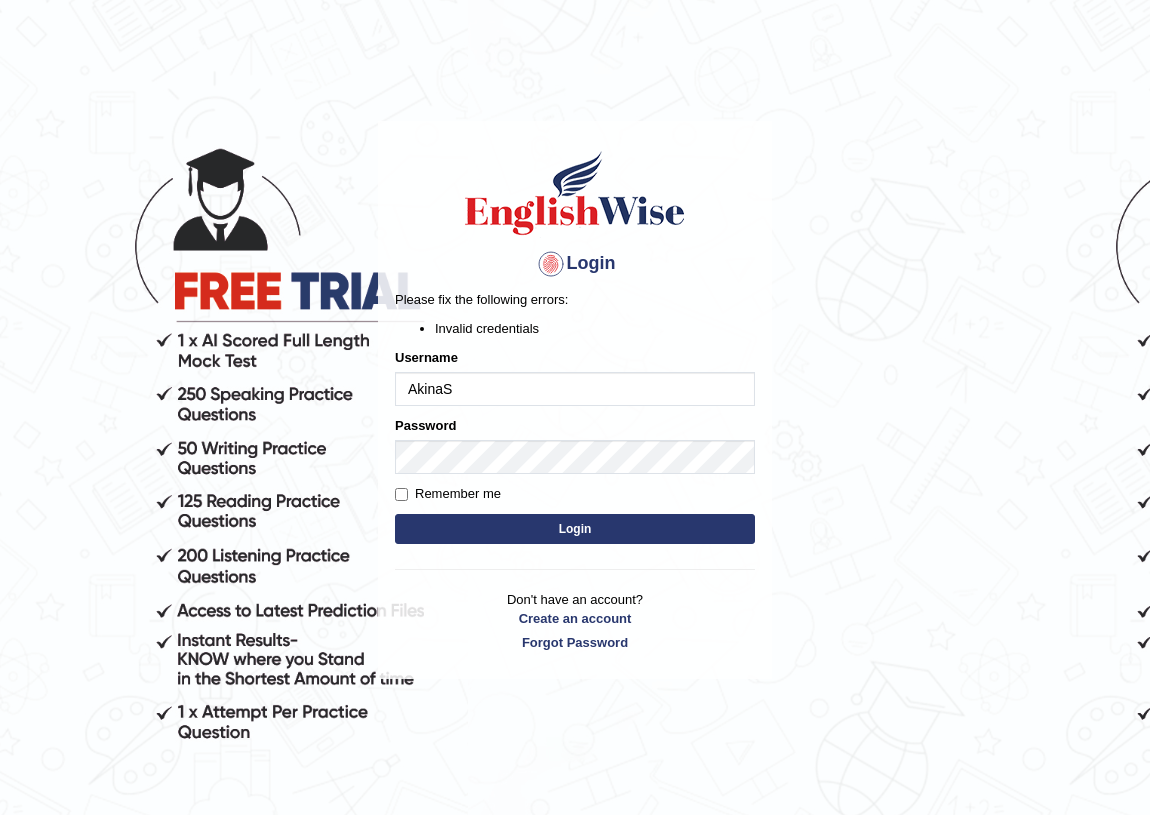 scroll, scrollTop: 0, scrollLeft: 0, axis: both 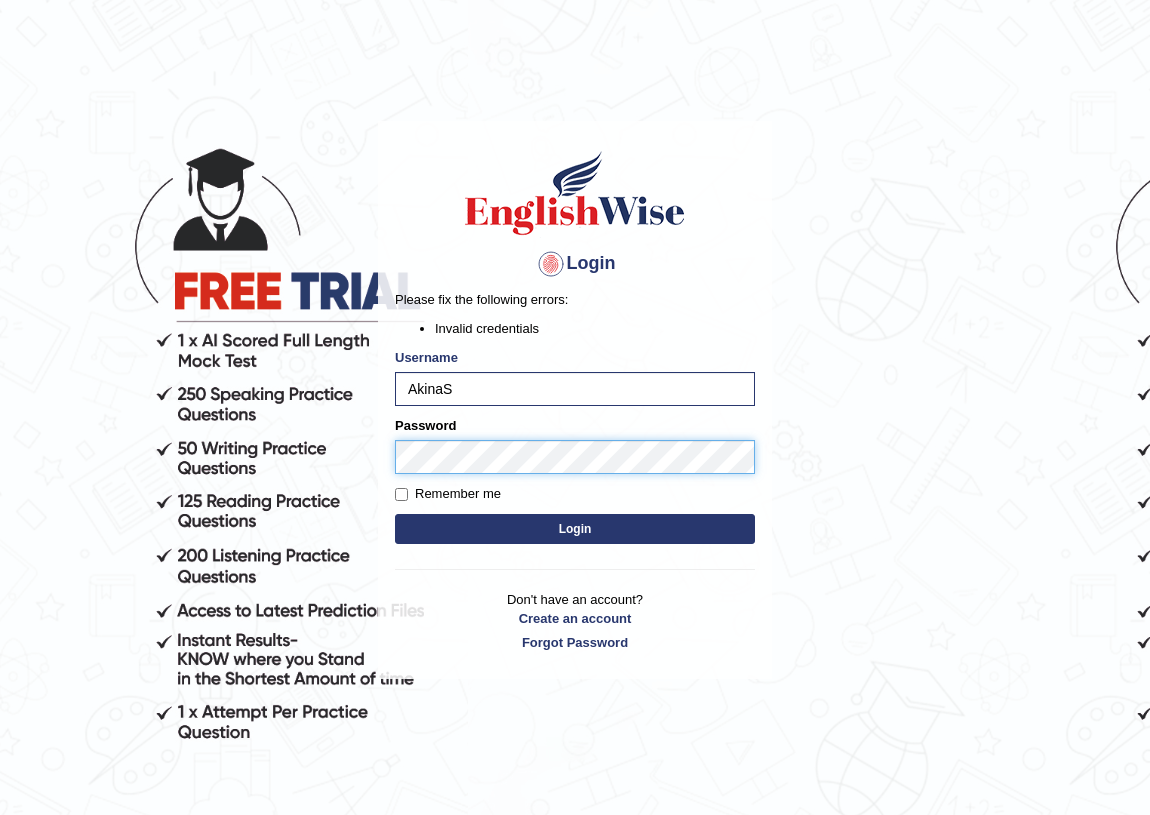 click on "Login" at bounding box center (575, 529) 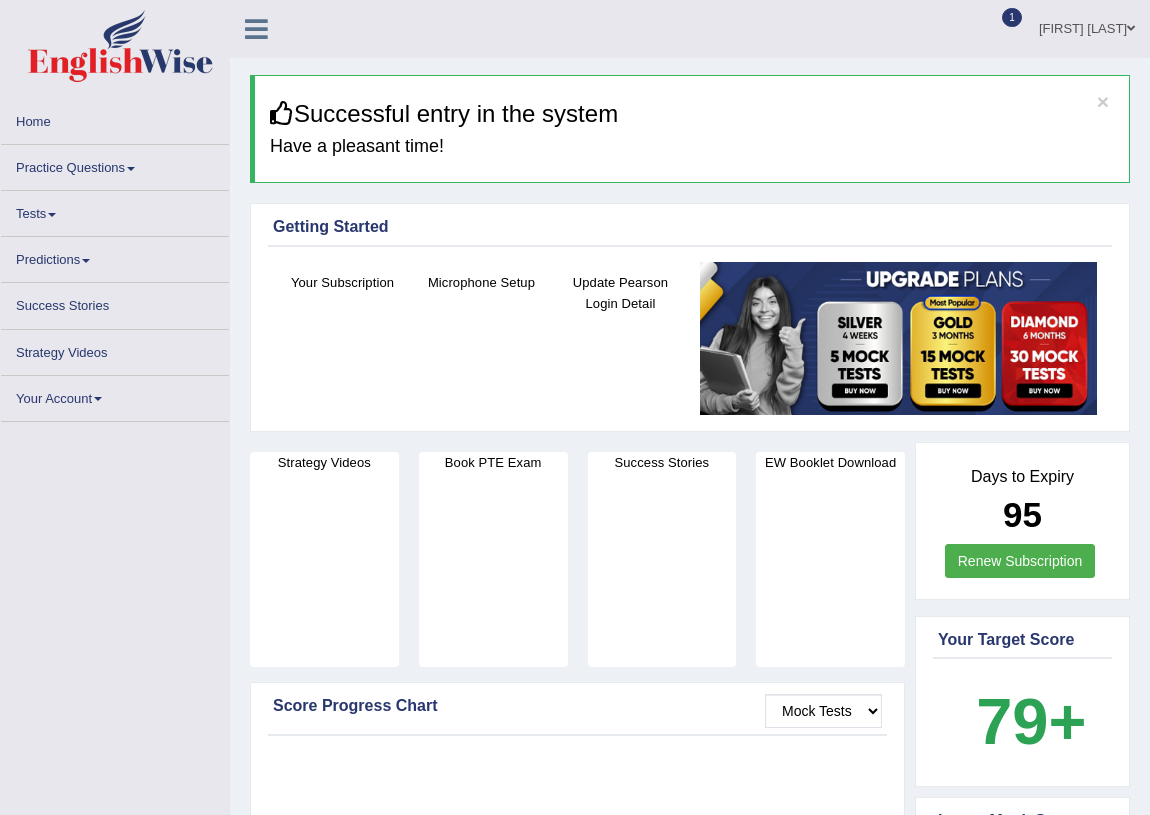 scroll, scrollTop: 0, scrollLeft: 0, axis: both 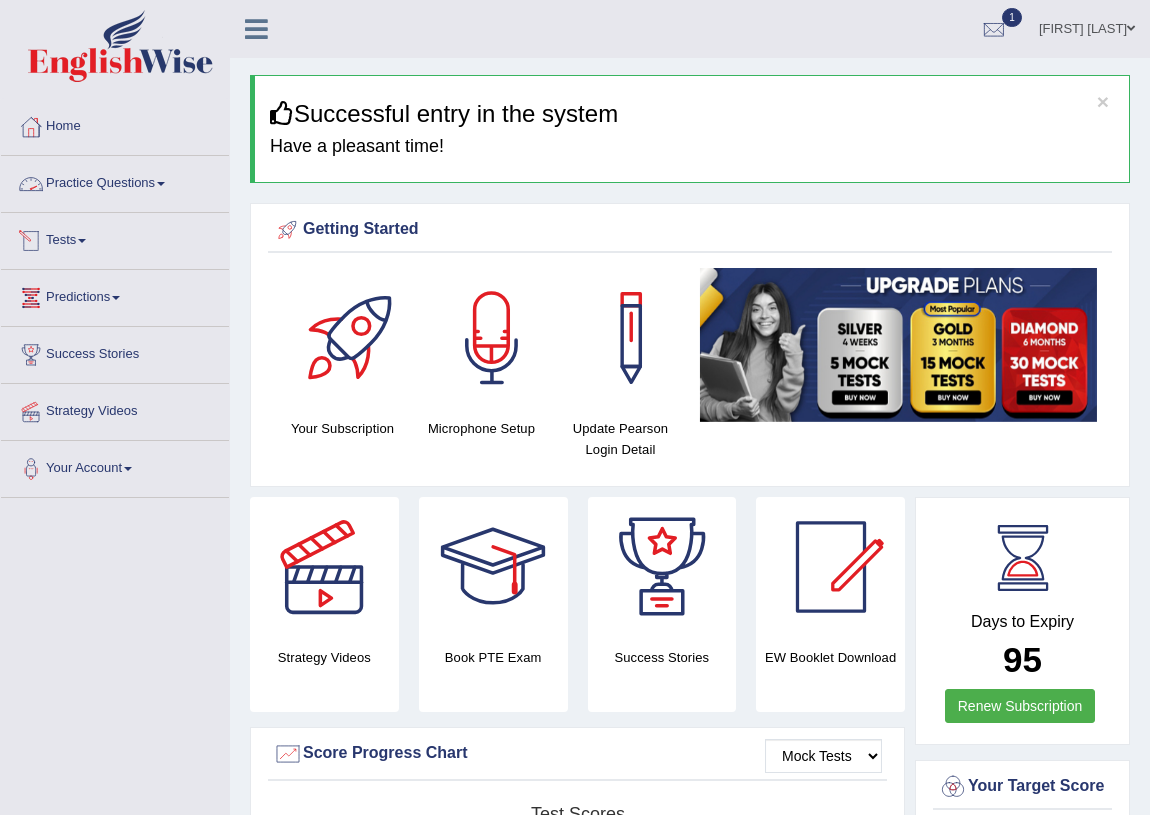 click on "Practice Questions" at bounding box center [115, 181] 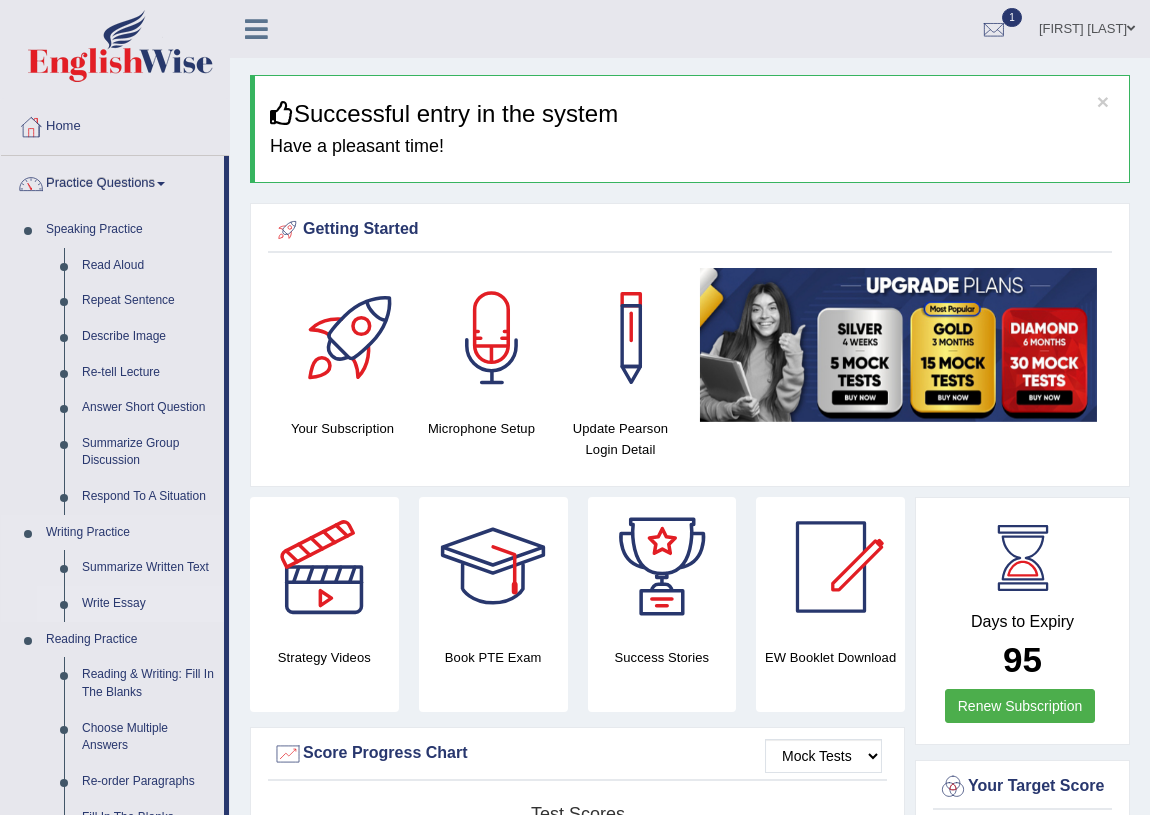 click on "Write Essay" at bounding box center [148, 604] 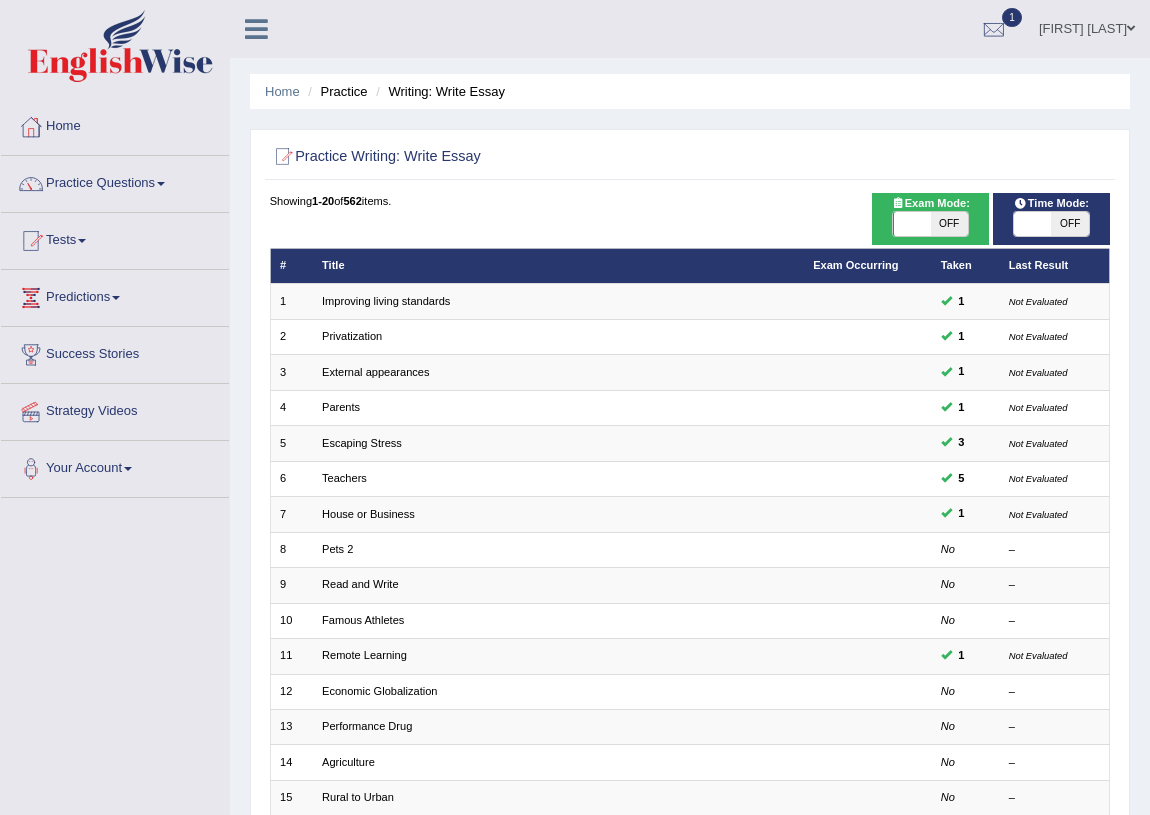 scroll, scrollTop: 0, scrollLeft: 0, axis: both 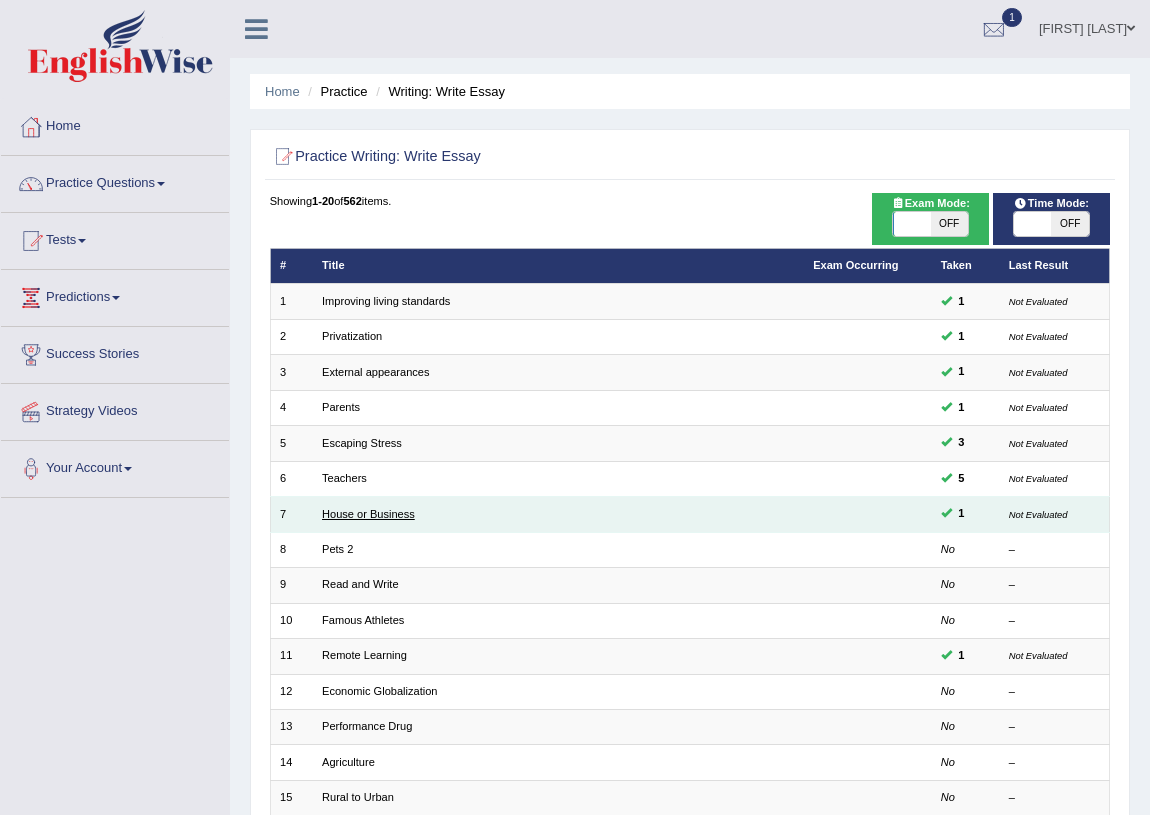click on "House or Business" at bounding box center [368, 514] 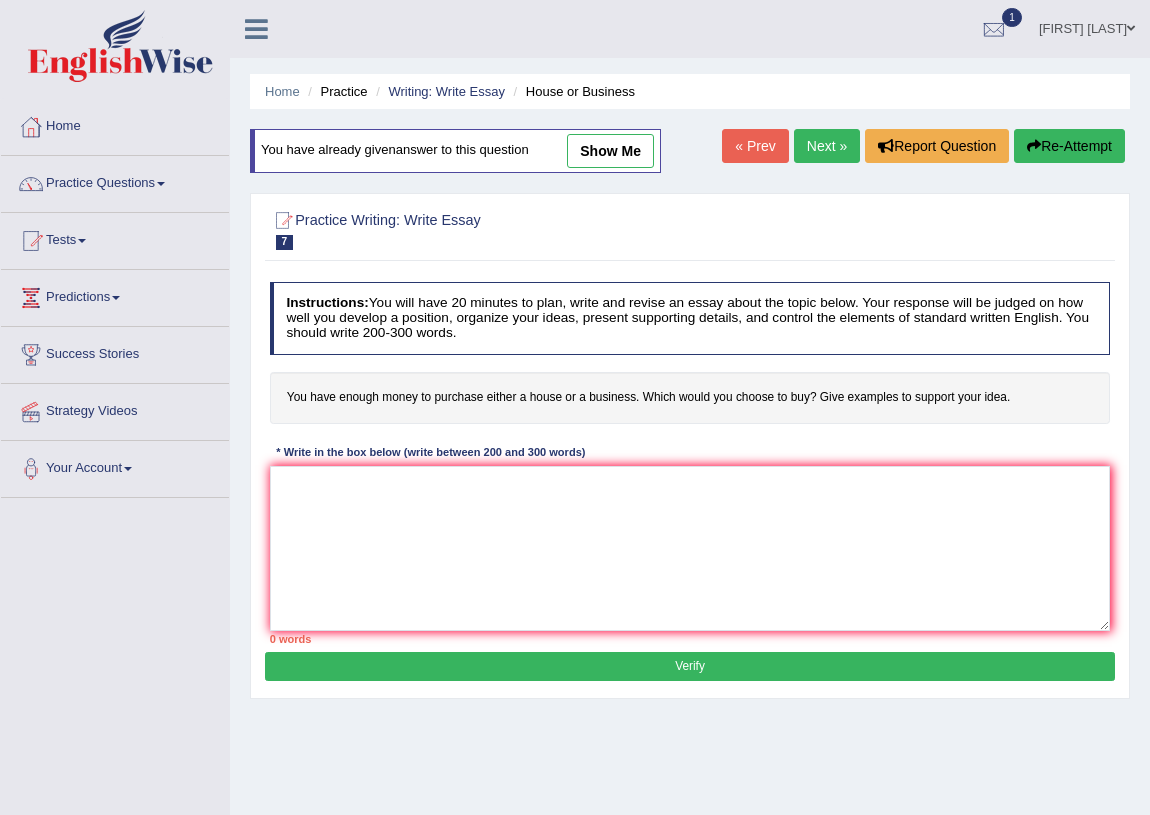 scroll, scrollTop: 0, scrollLeft: 0, axis: both 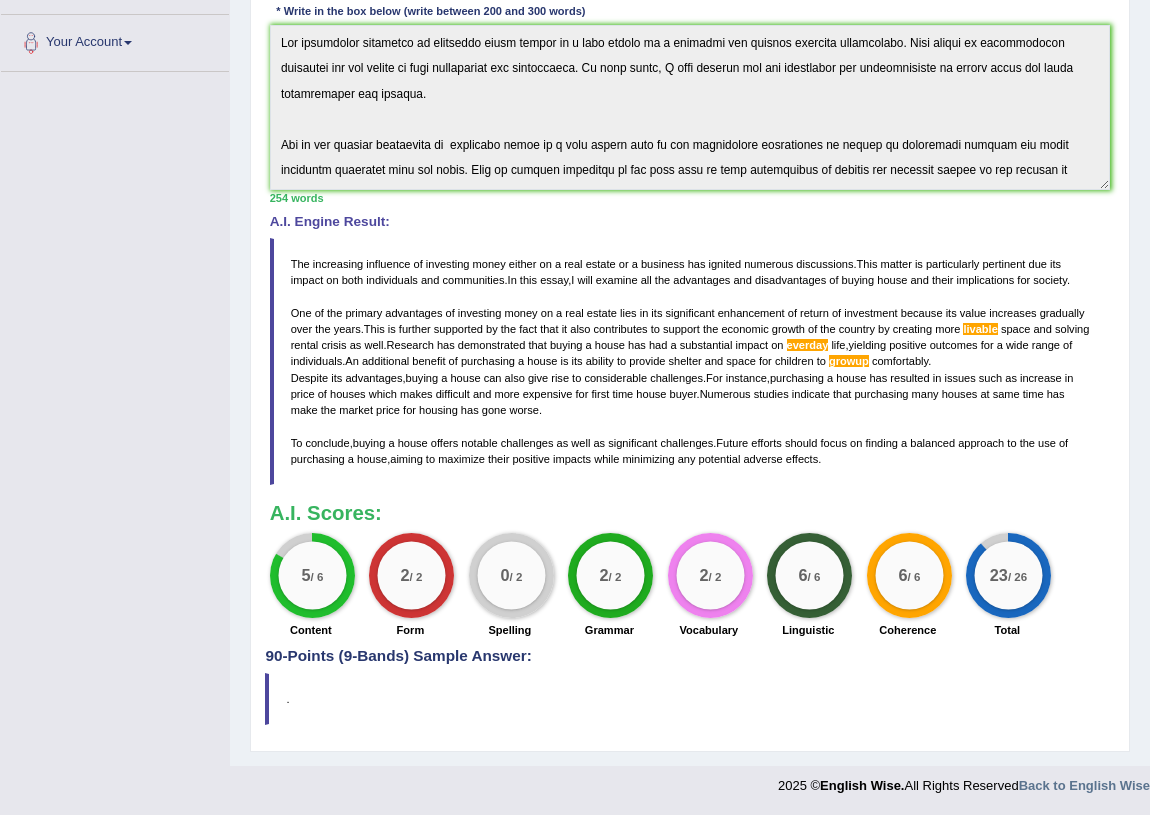 drag, startPoint x: 819, startPoint y: 464, endPoint x: 466, endPoint y: 398, distance: 359.11697 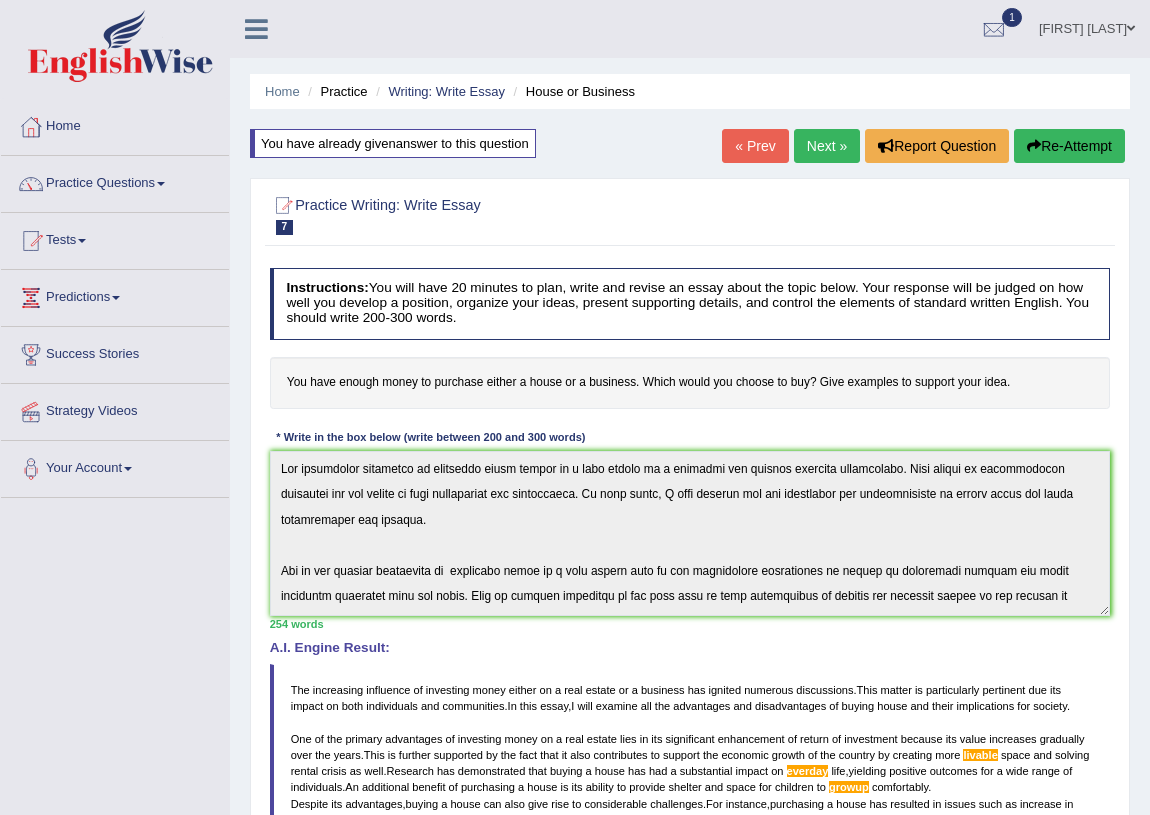scroll, scrollTop: 269, scrollLeft: 0, axis: vertical 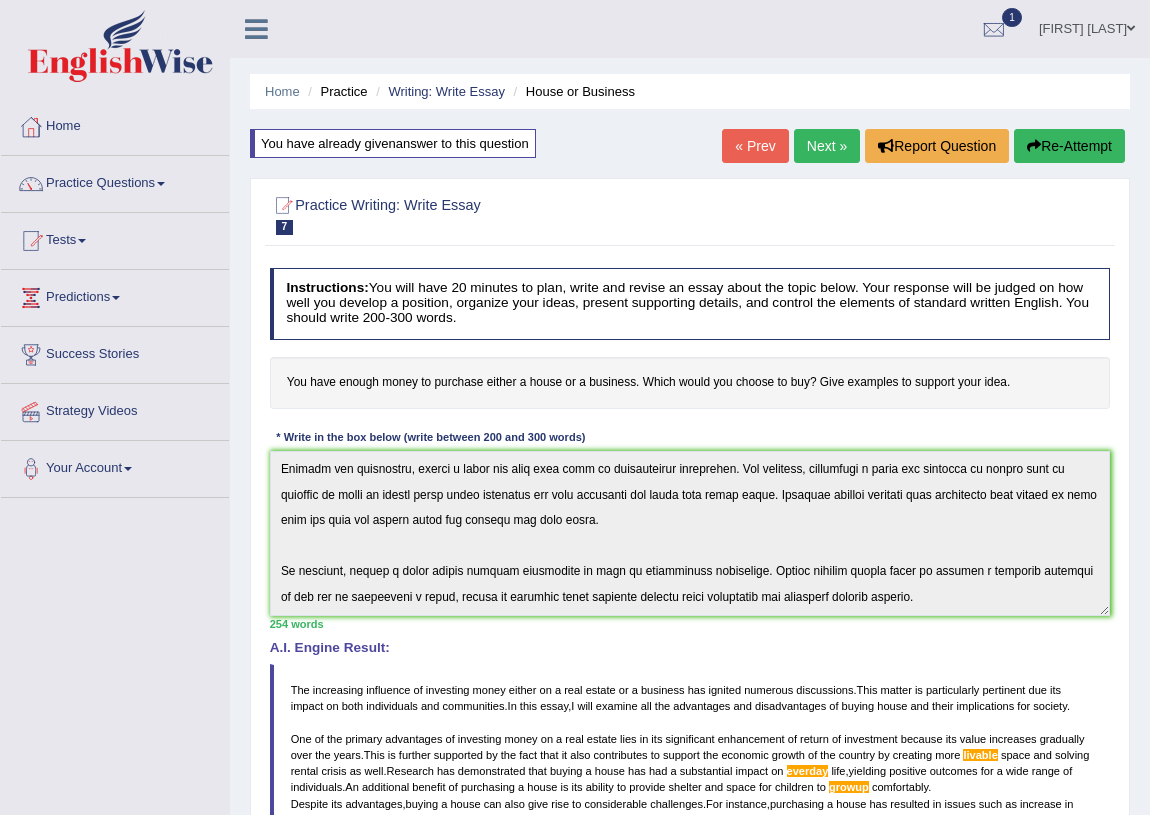 click on "Akina  Shrestha" at bounding box center (1087, 26) 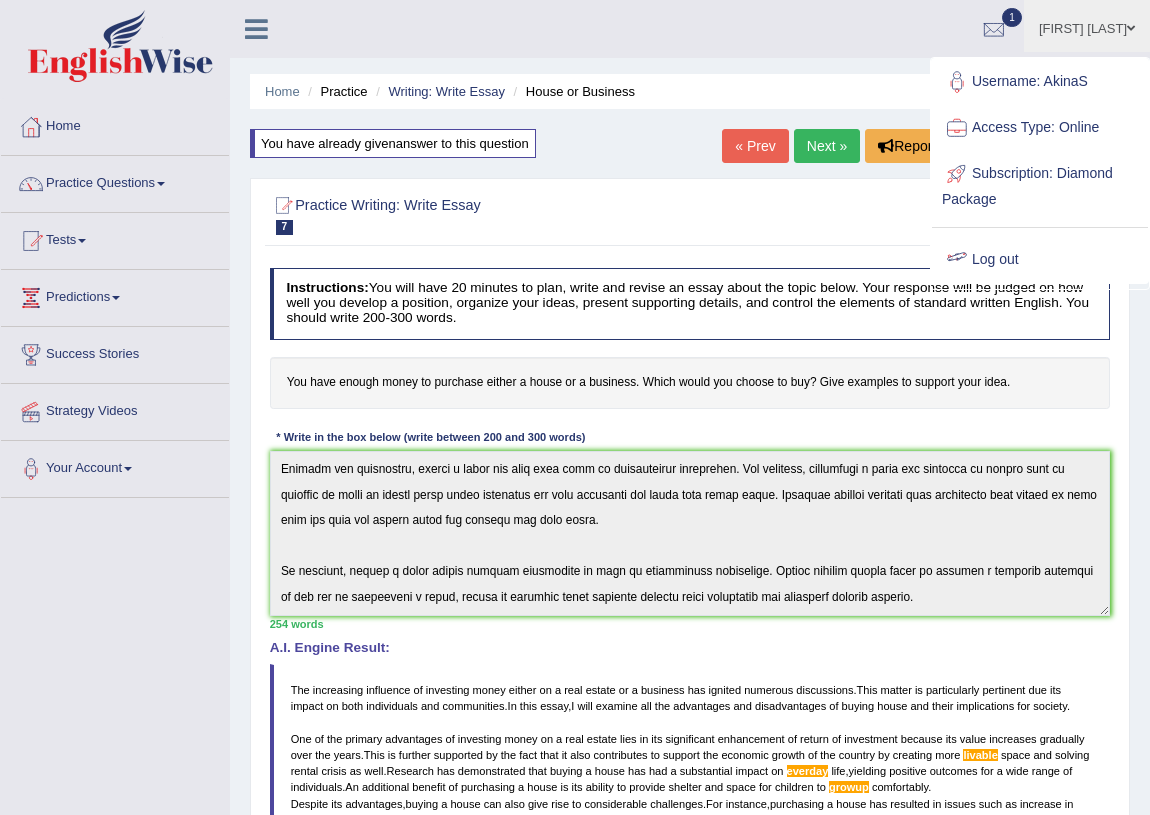 click on "Log out" at bounding box center (1040, 260) 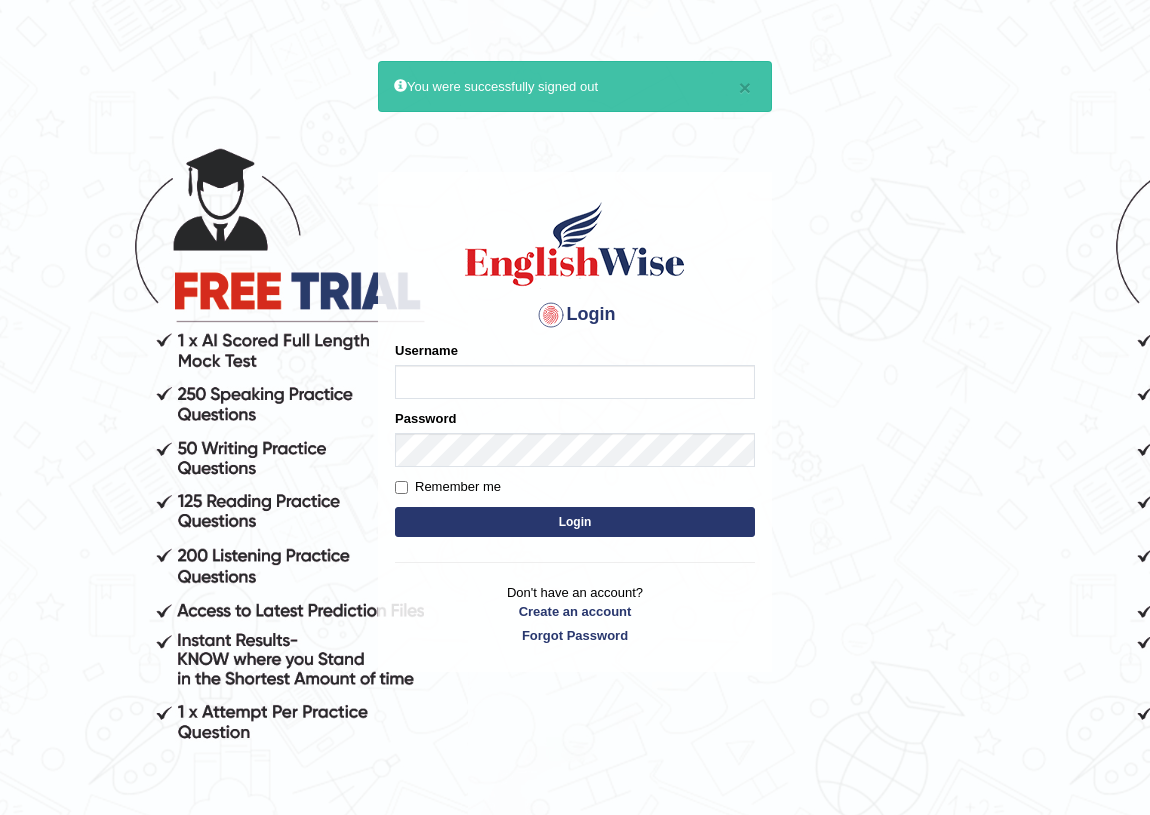scroll, scrollTop: 0, scrollLeft: 0, axis: both 